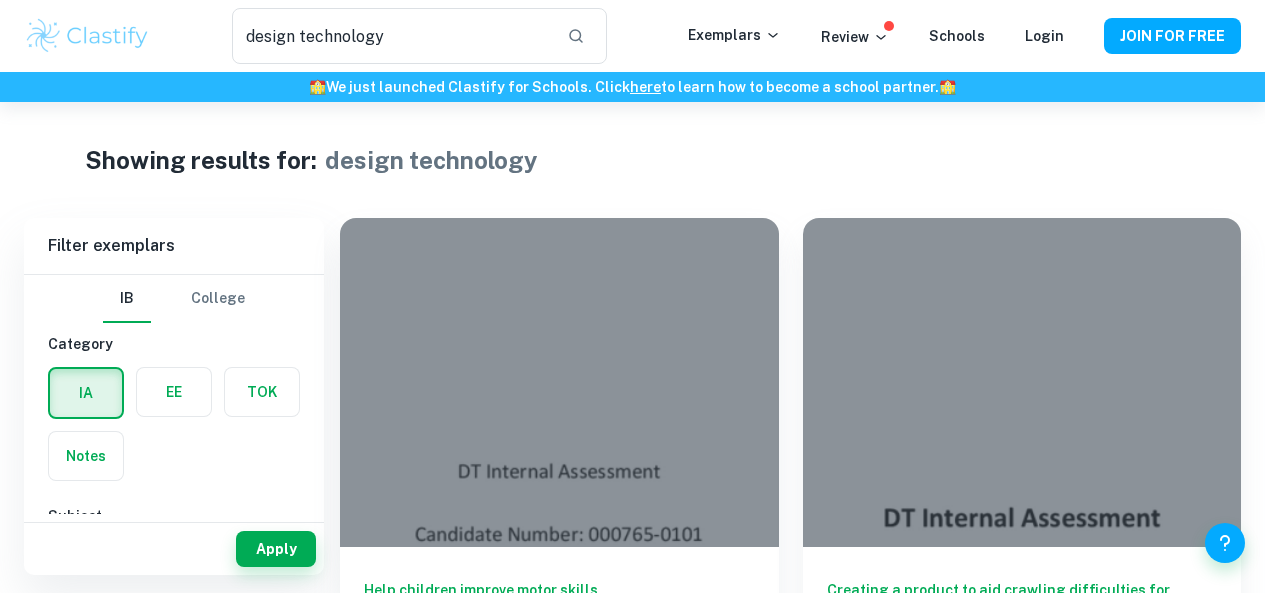 scroll, scrollTop: 0, scrollLeft: 0, axis: both 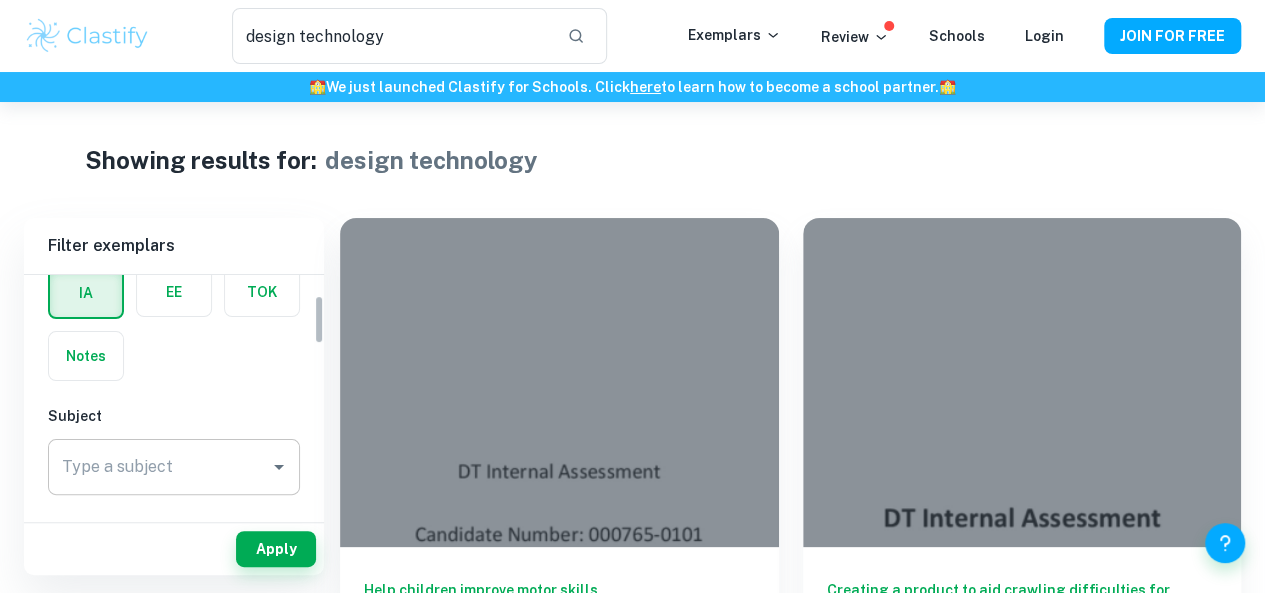 click on "Type a subject" at bounding box center (159, 467) 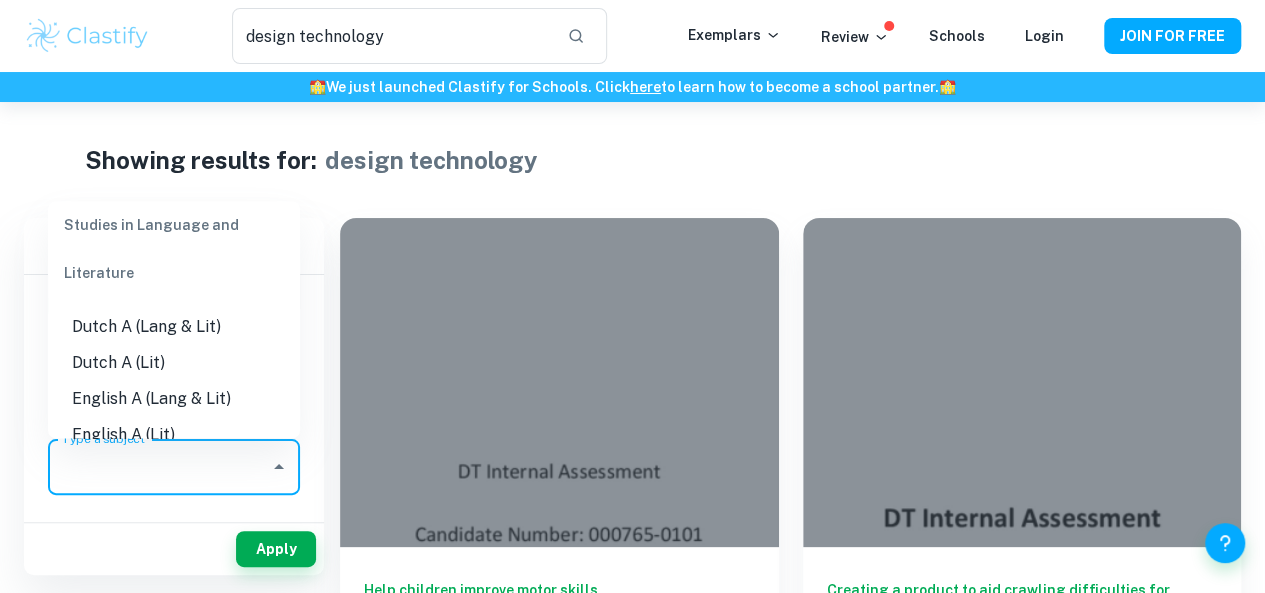 scroll, scrollTop: 200, scrollLeft: 0, axis: vertical 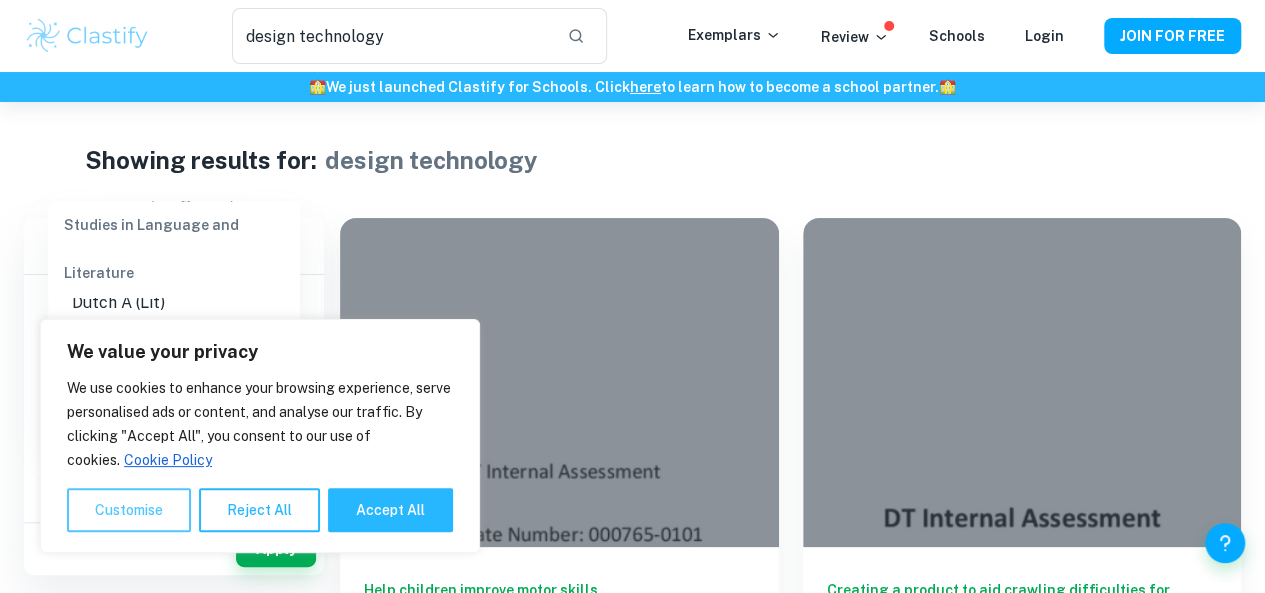 click on "Customise" at bounding box center (129, 510) 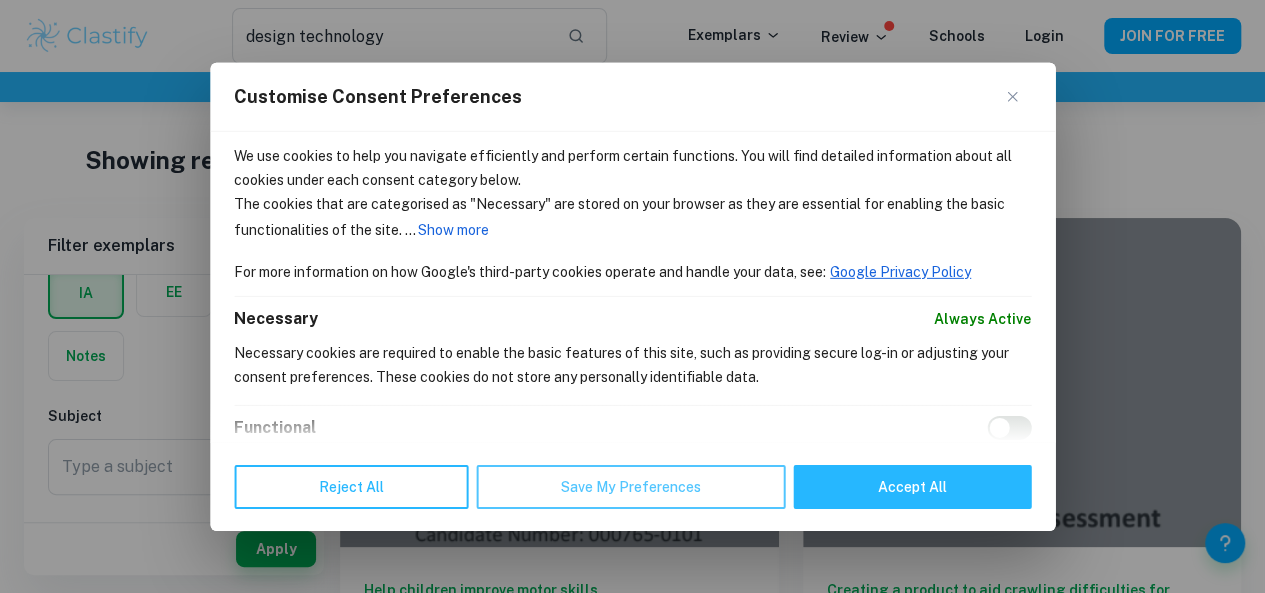 click on "Save My Preferences" at bounding box center [630, 487] 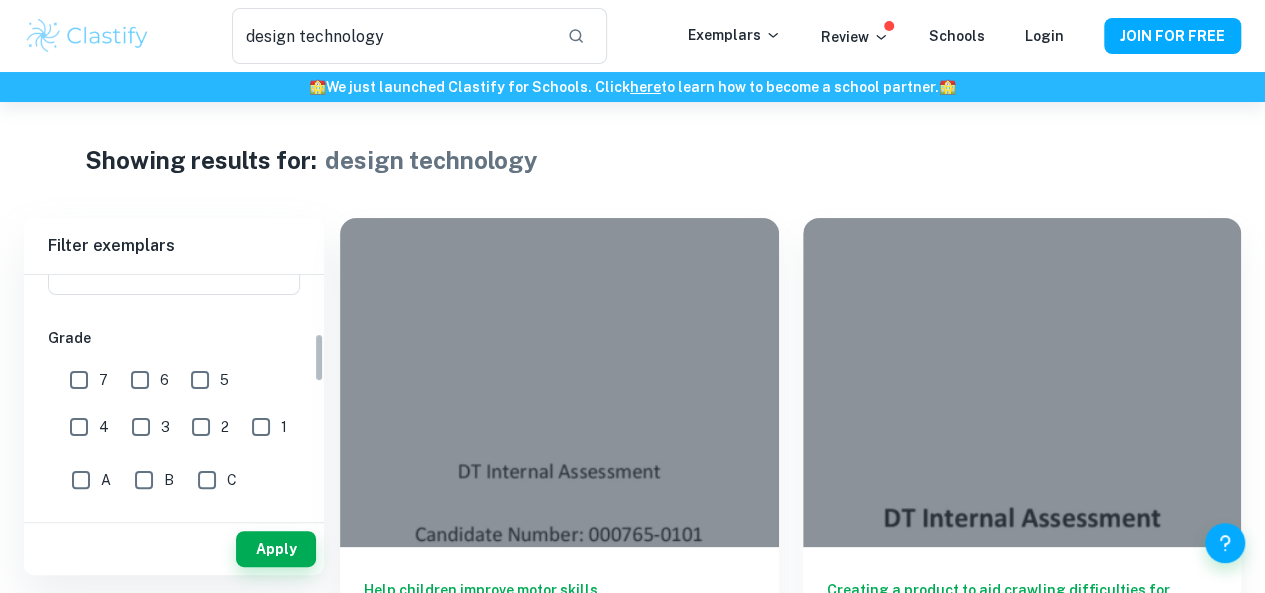 scroll, scrollTop: 200, scrollLeft: 0, axis: vertical 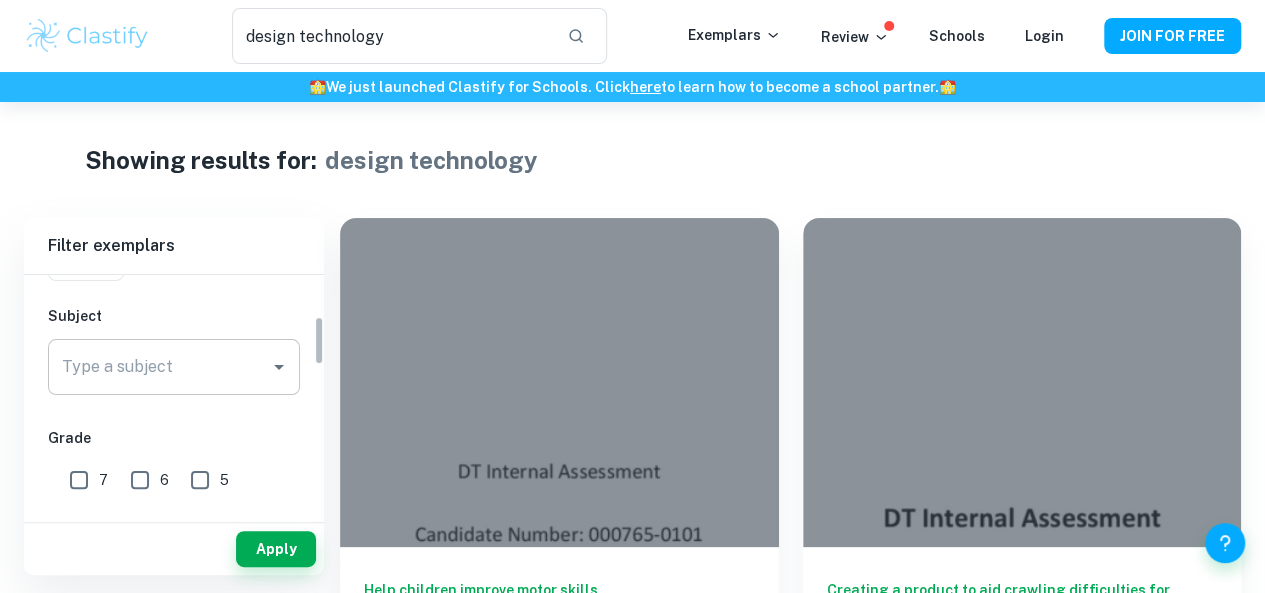 click on "Type a subject" at bounding box center [159, 367] 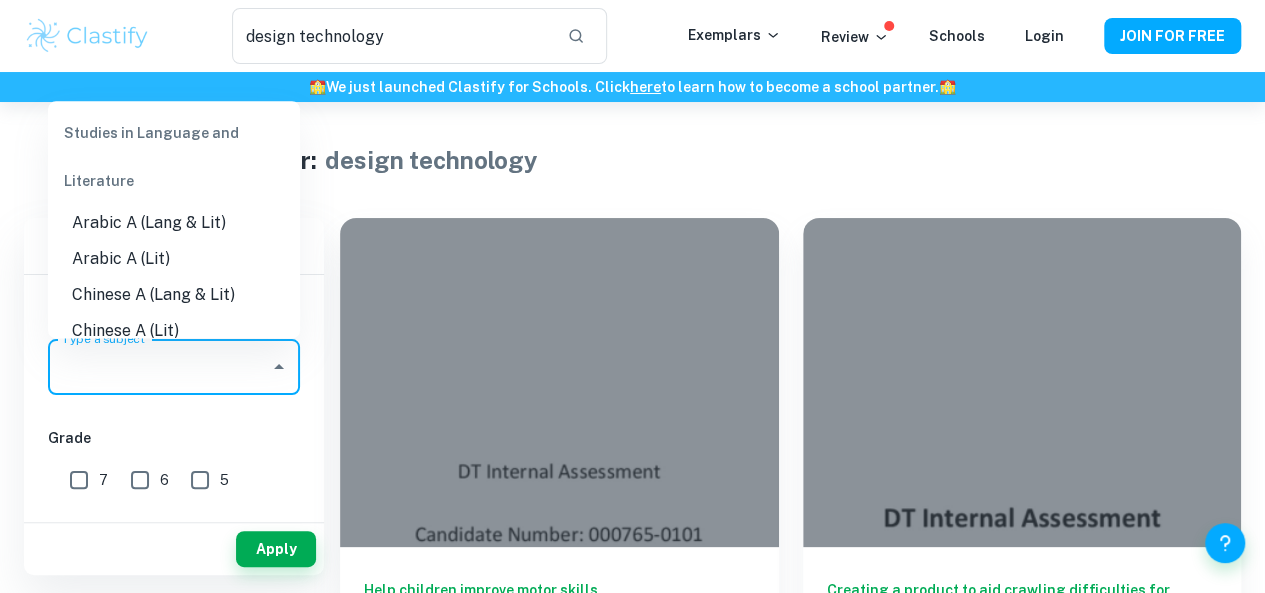 scroll, scrollTop: 0, scrollLeft: 0, axis: both 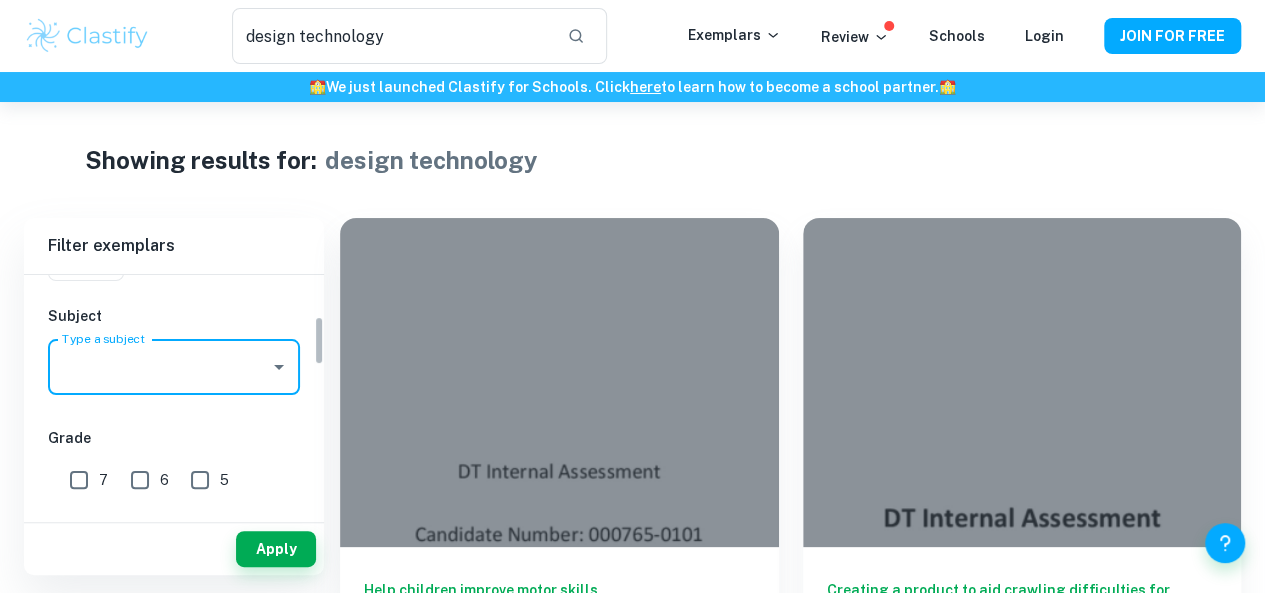 click on "Type a subject" at bounding box center (159, 367) 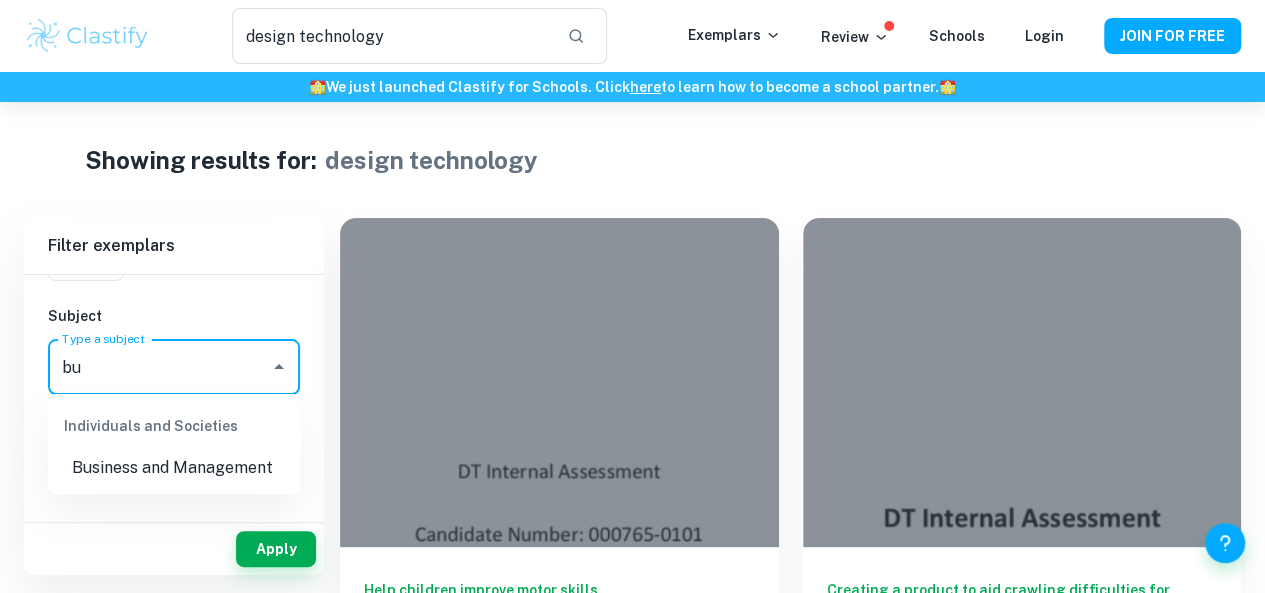click on "Business and Management" at bounding box center (174, 468) 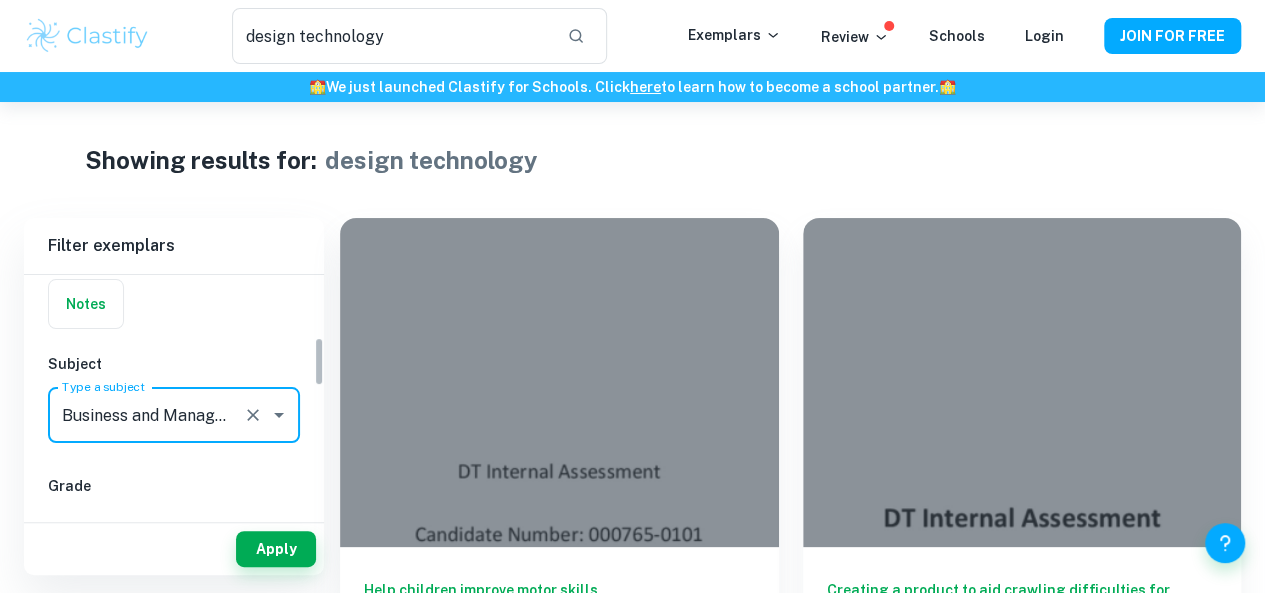 scroll, scrollTop: 300, scrollLeft: 0, axis: vertical 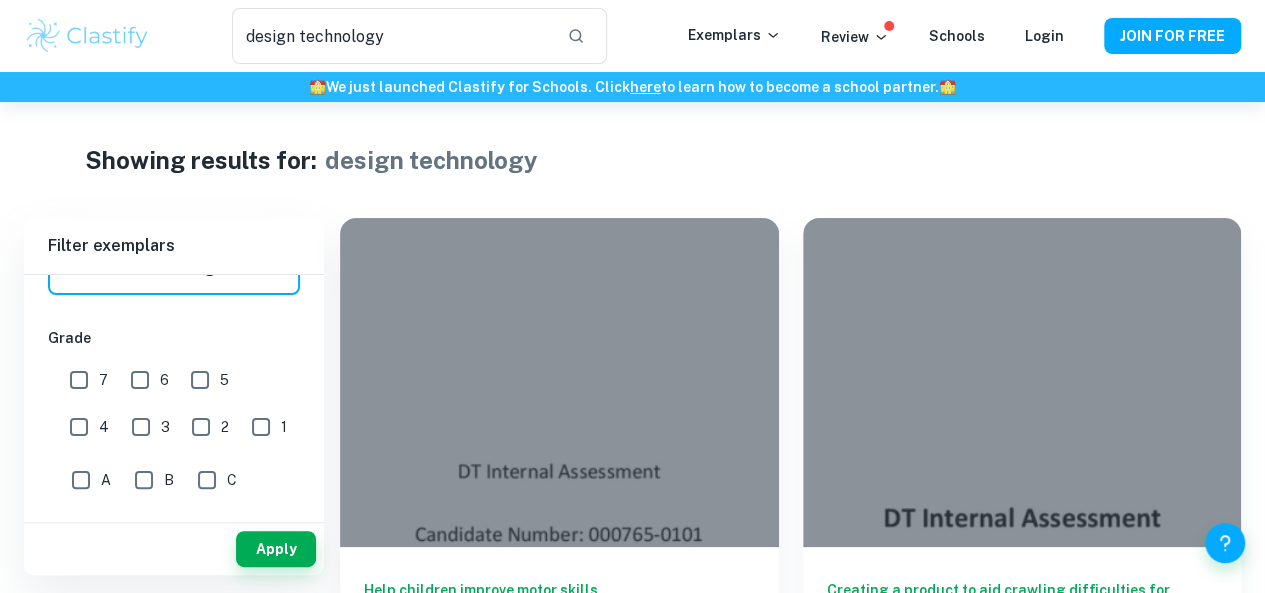 type on "Business and Management" 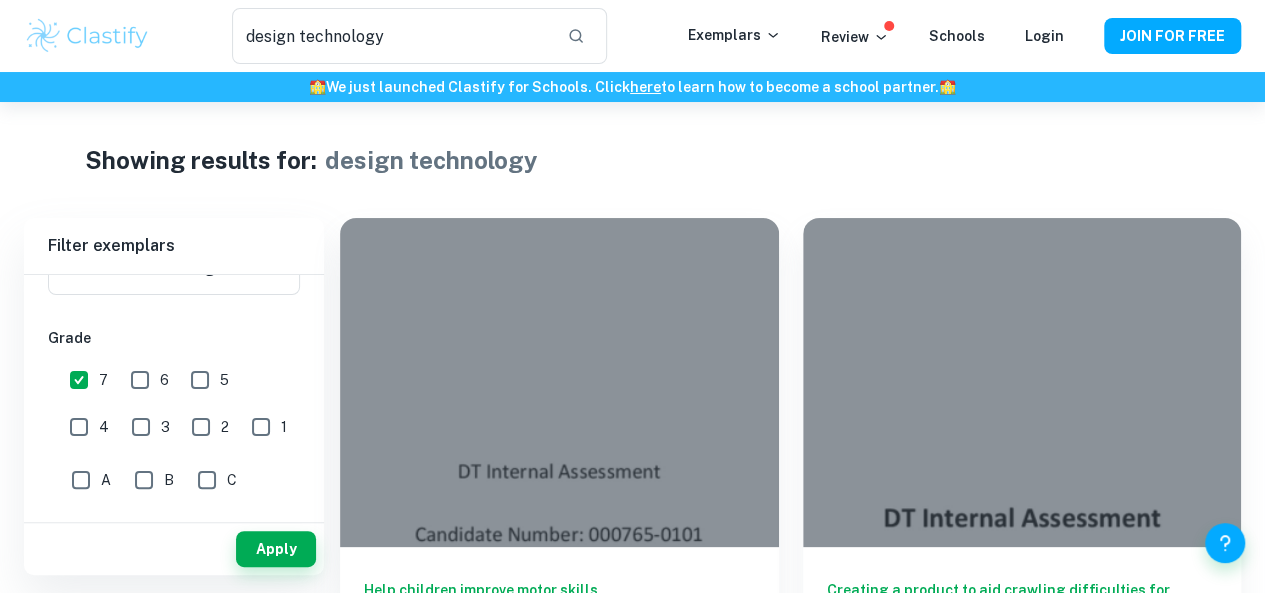 click on "6" at bounding box center [140, 380] 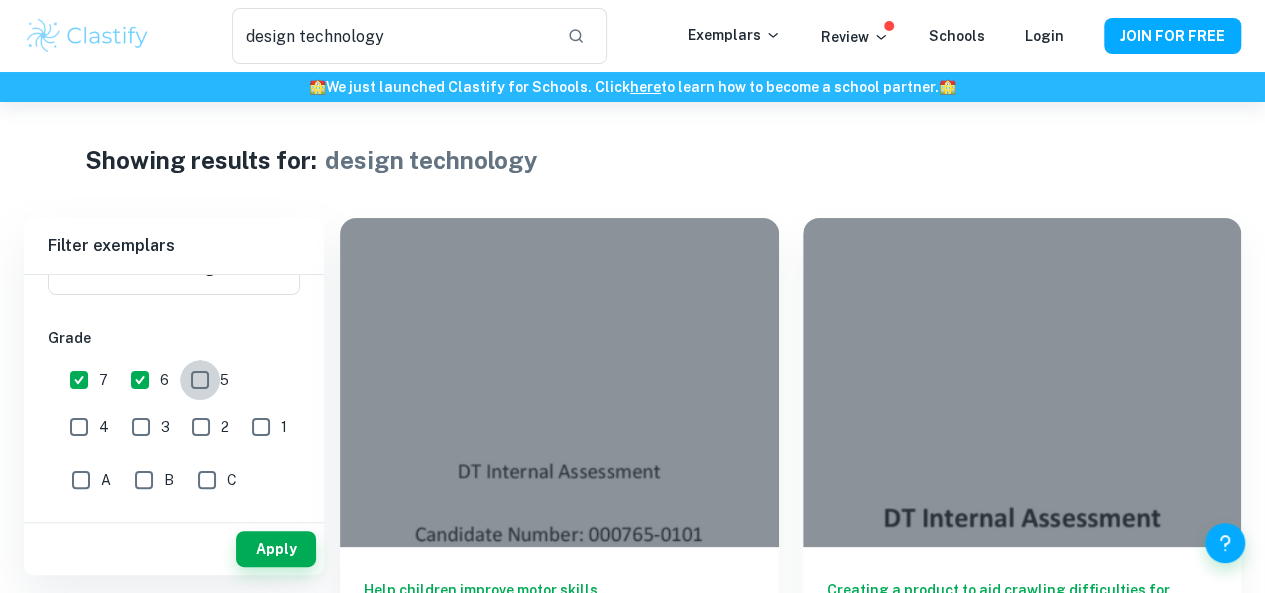 click on "5" at bounding box center (200, 380) 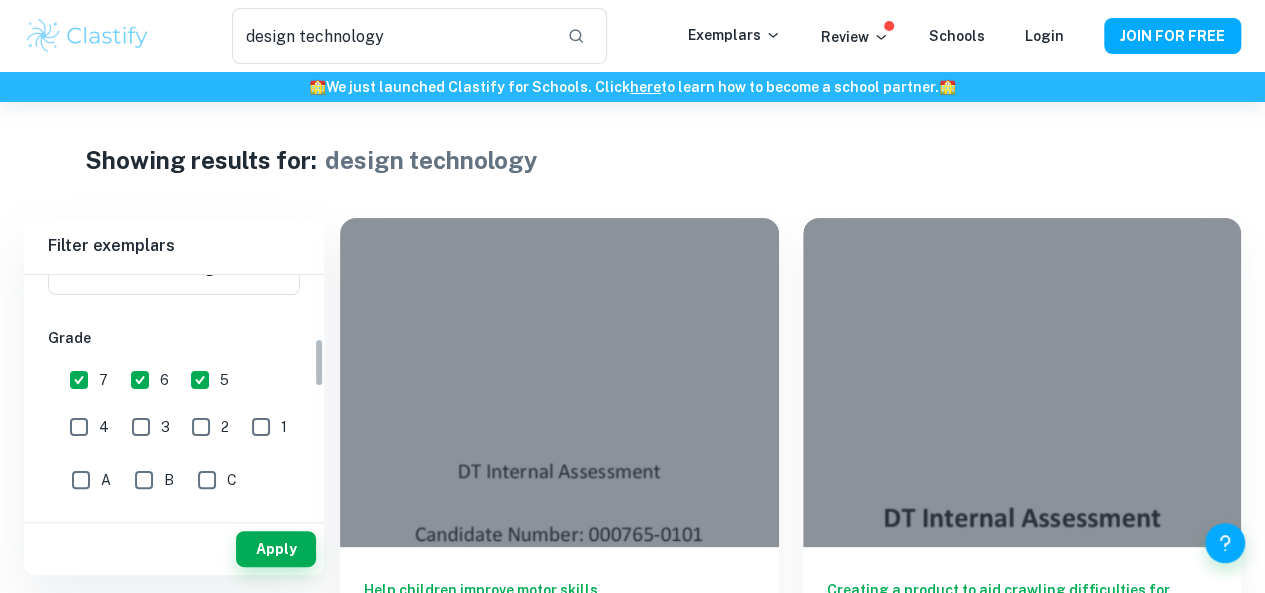 scroll, scrollTop: 500, scrollLeft: 0, axis: vertical 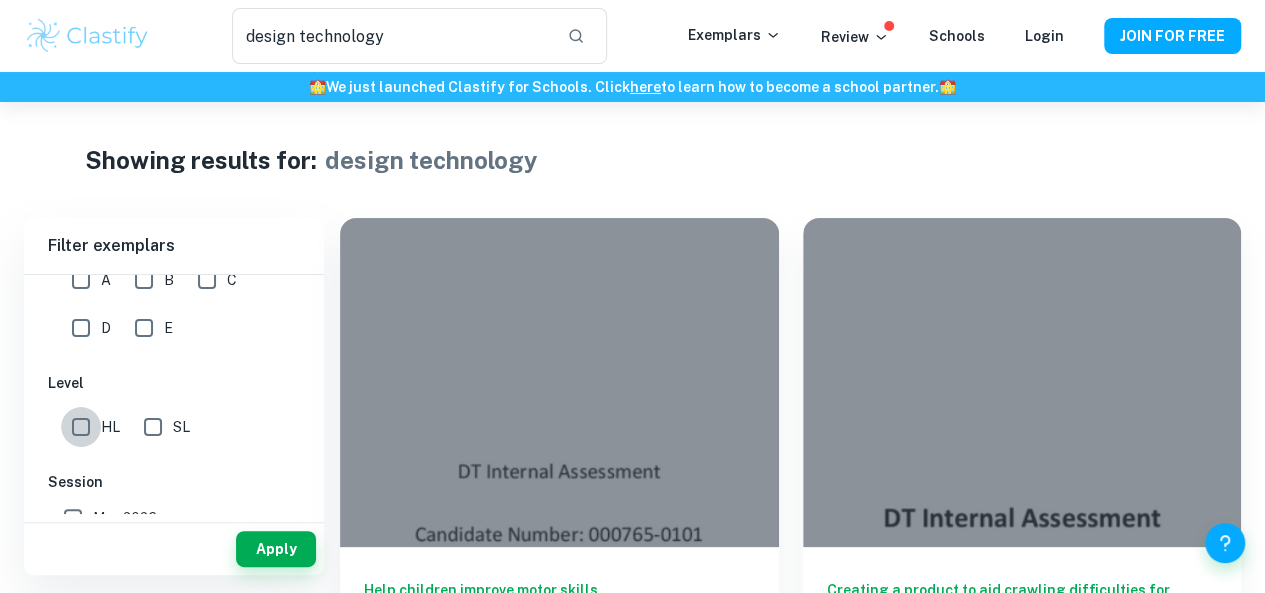 click on "HL" at bounding box center (81, 427) 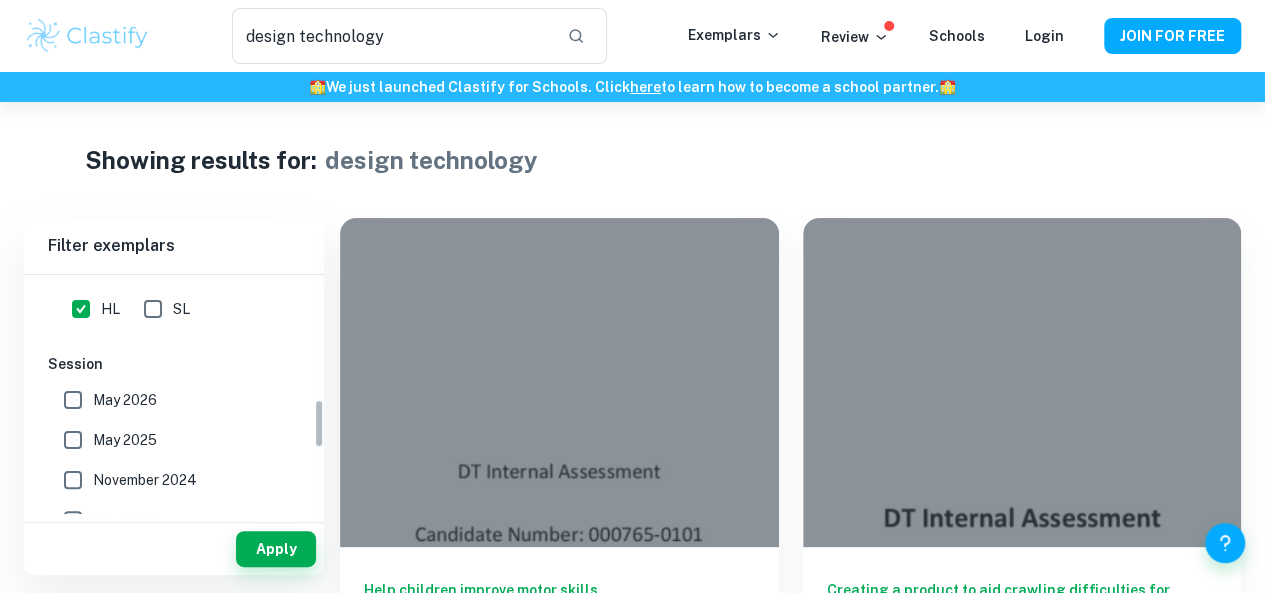 scroll, scrollTop: 600, scrollLeft: 0, axis: vertical 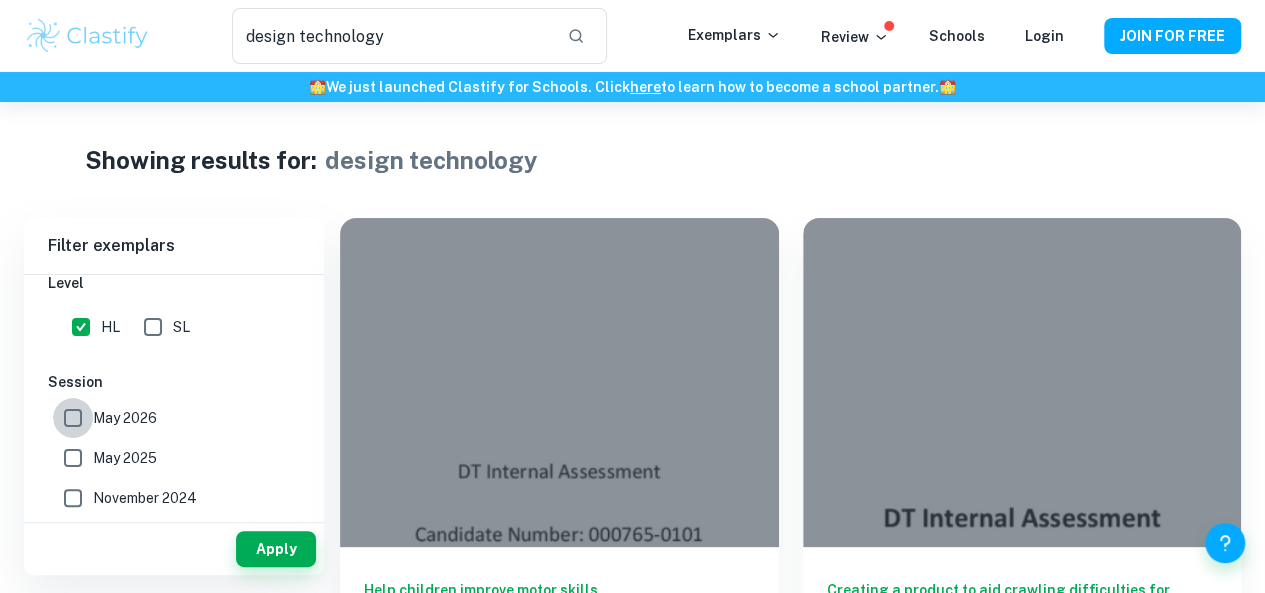 click on "May 2026" at bounding box center (73, 418) 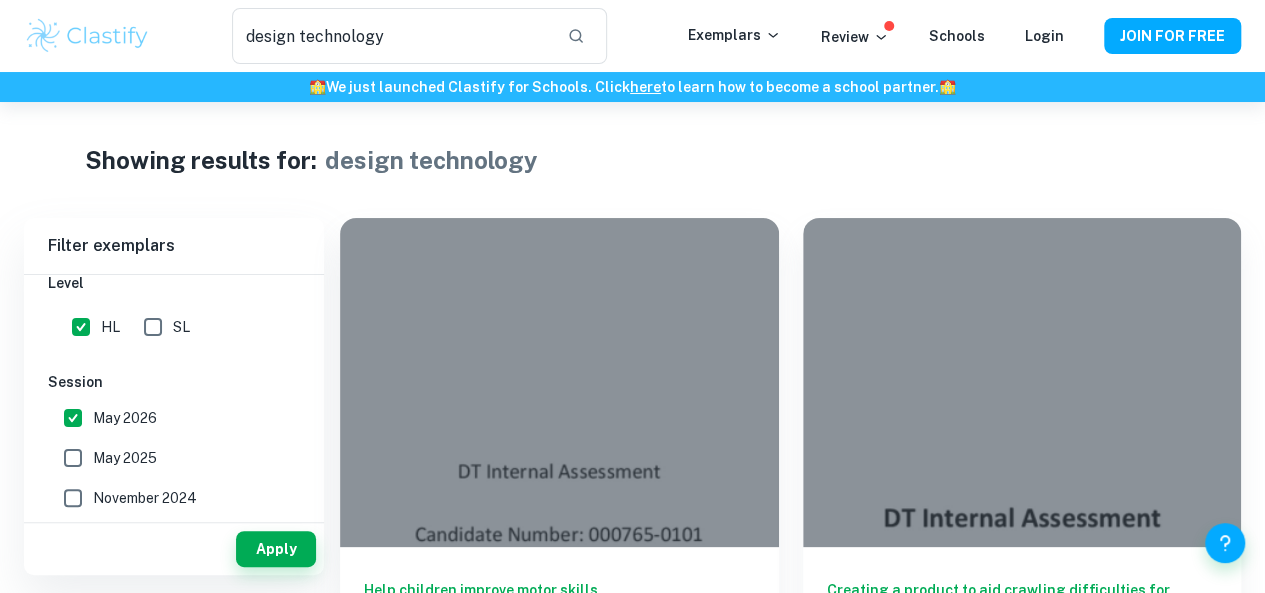 click on "May 2026" at bounding box center [73, 418] 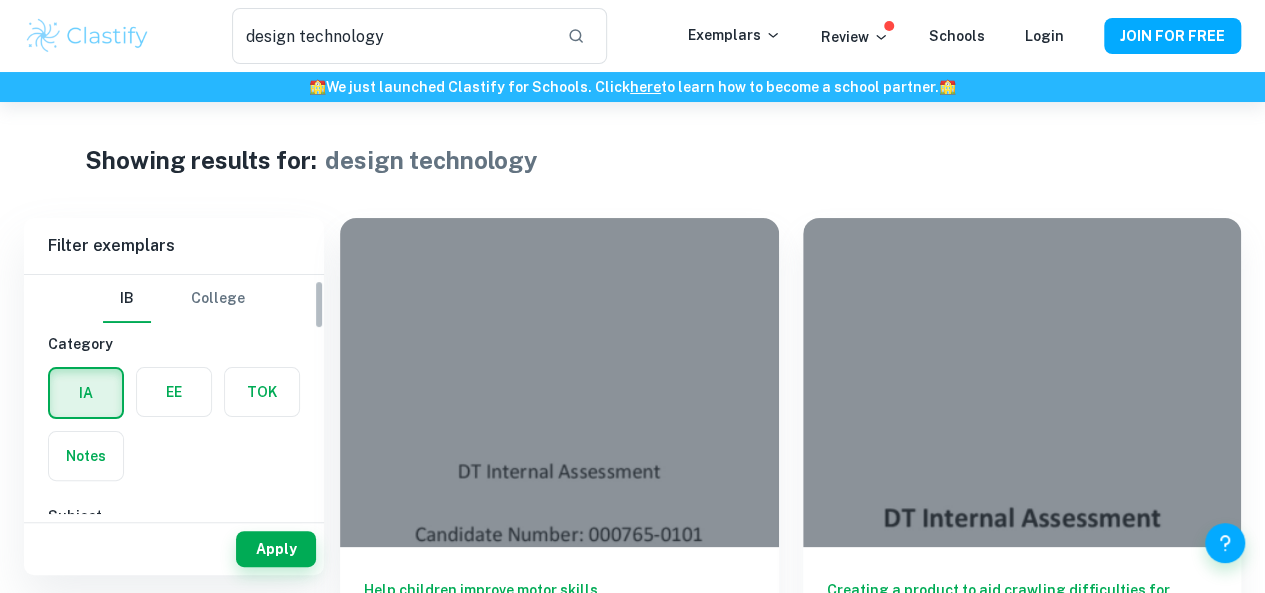 scroll, scrollTop: 100, scrollLeft: 0, axis: vertical 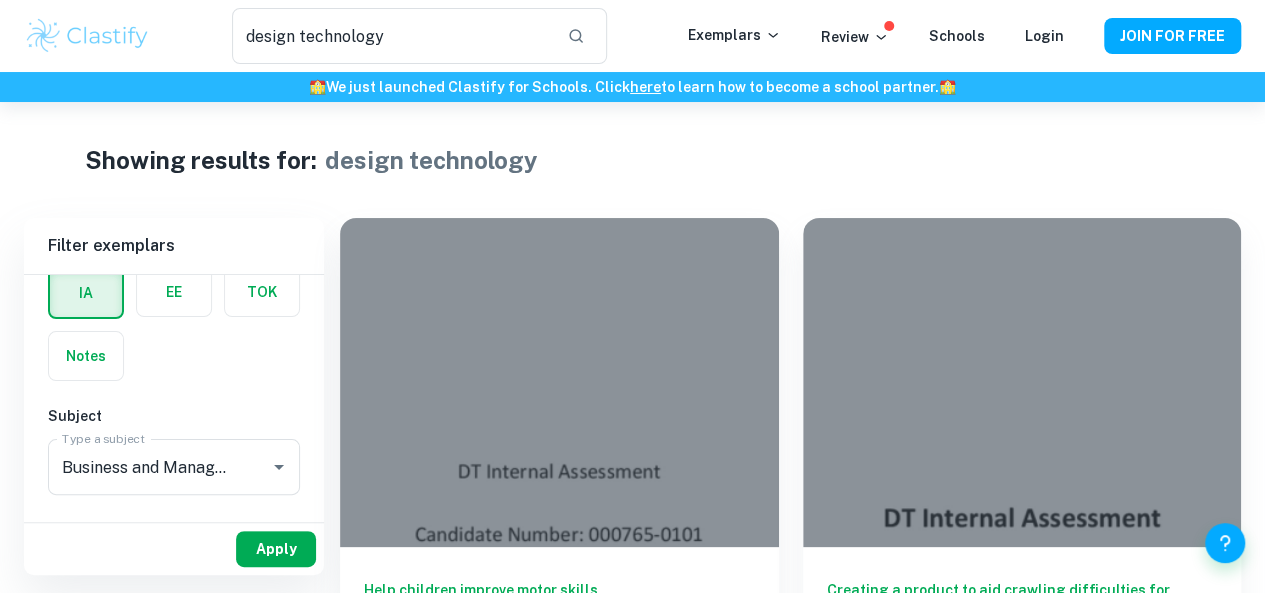 click on "Apply" at bounding box center [276, 549] 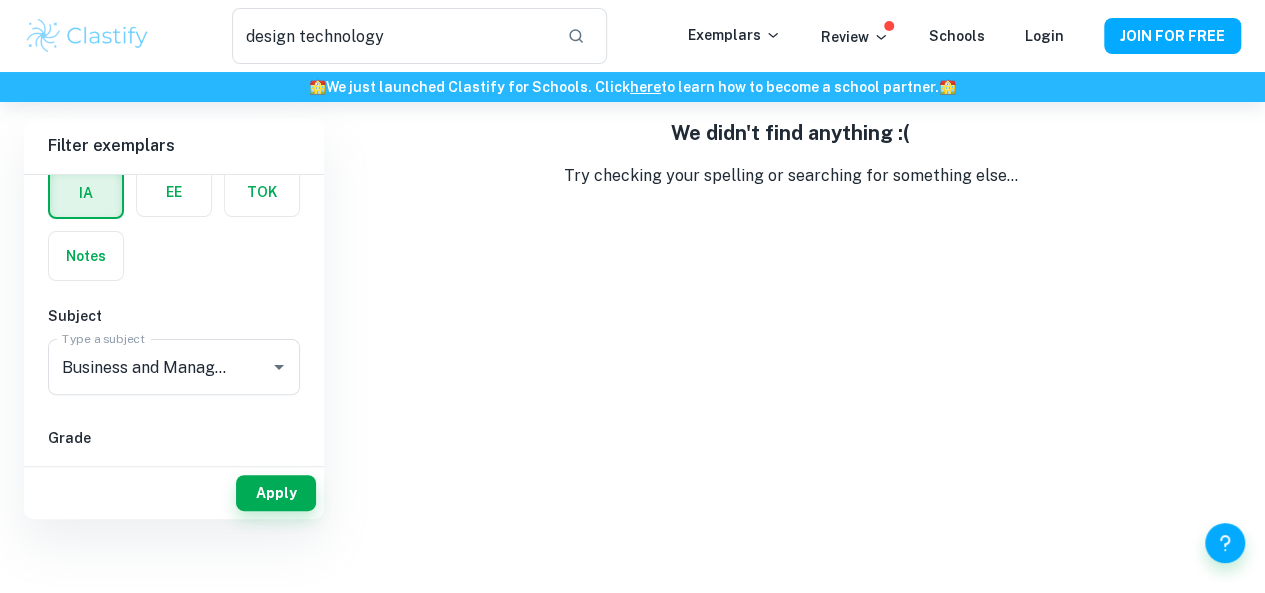 scroll, scrollTop: 0, scrollLeft: 0, axis: both 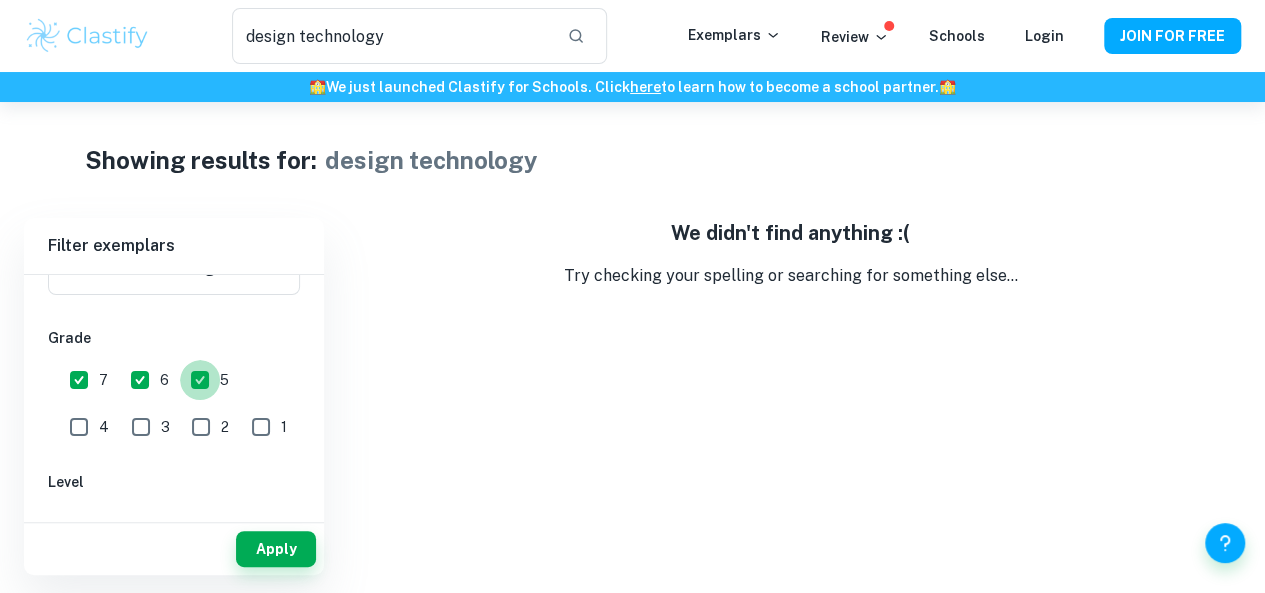 click on "5" at bounding box center (200, 380) 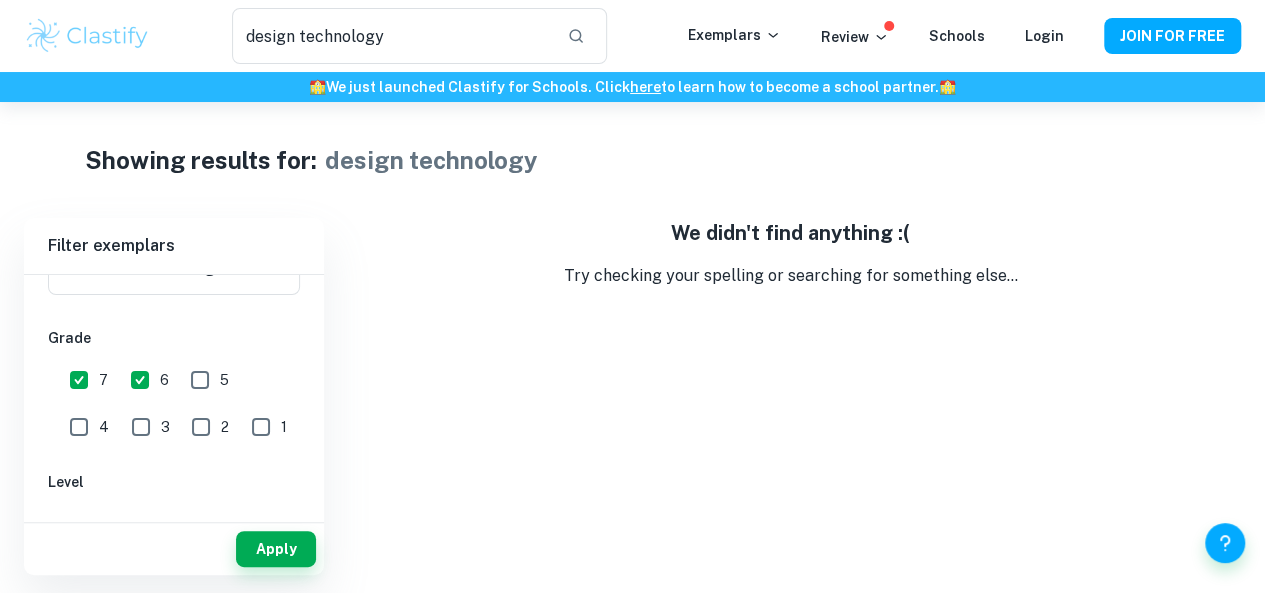 click on "6" at bounding box center (140, 380) 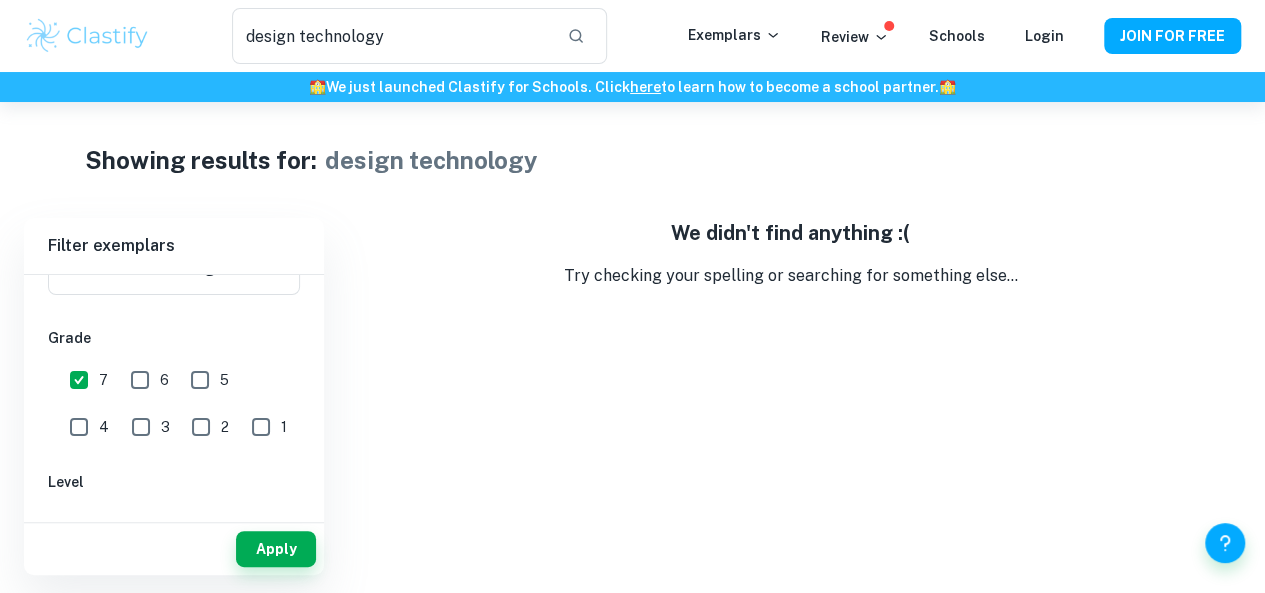 click on "7" at bounding box center (79, 380) 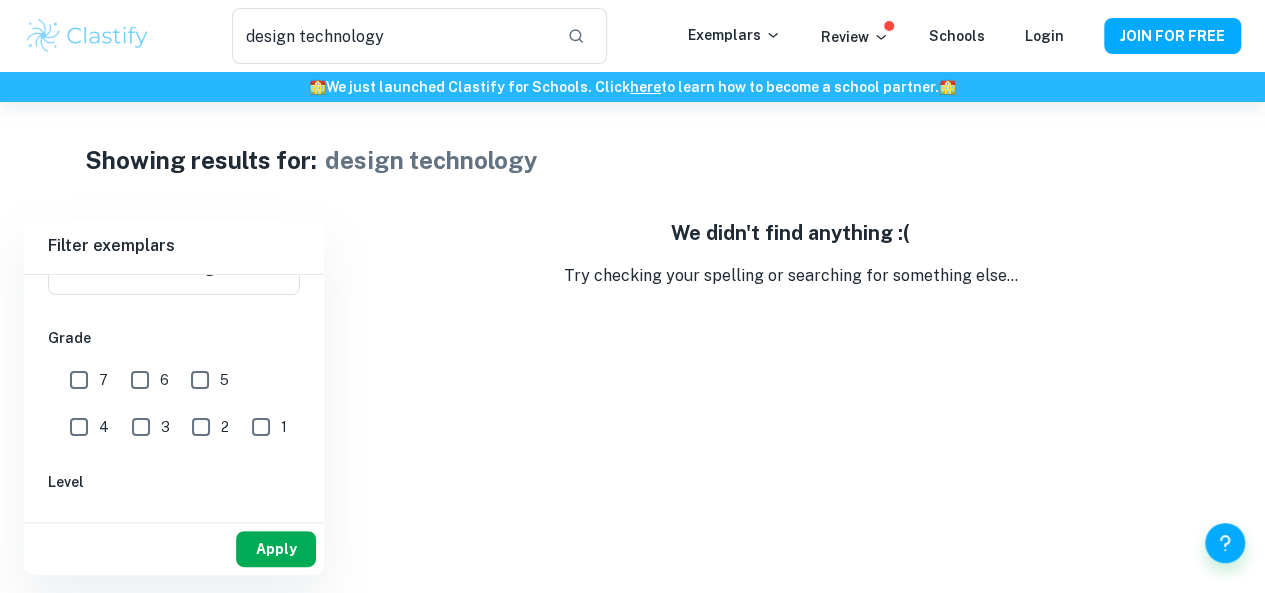 click on "Apply" at bounding box center [276, 549] 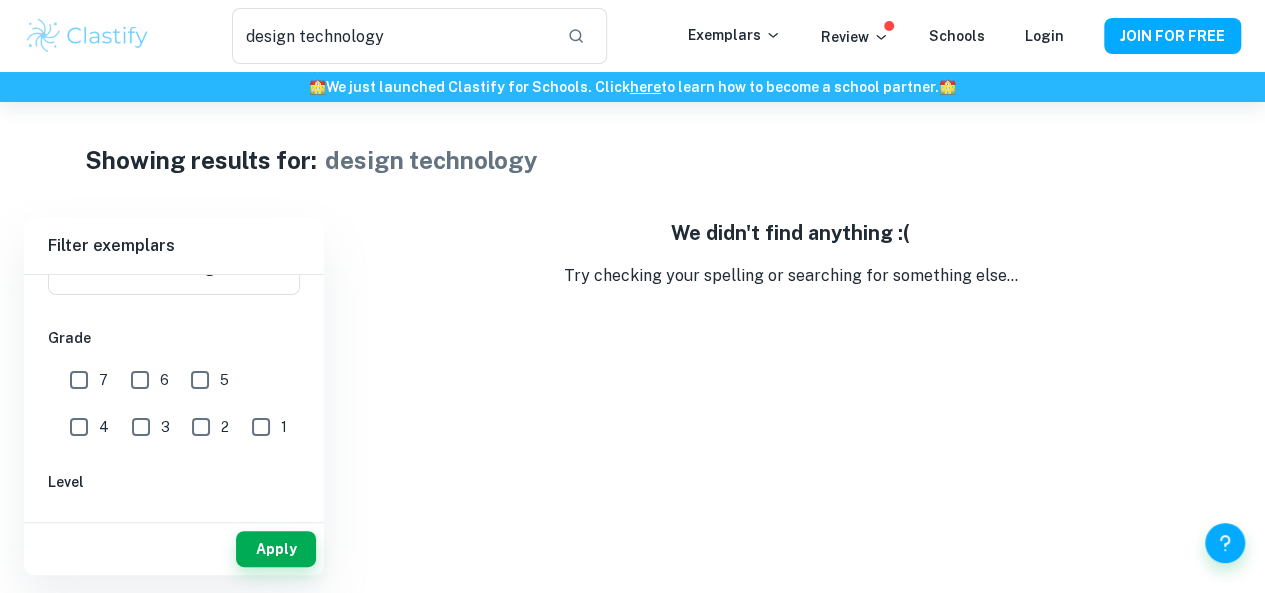 scroll, scrollTop: 200, scrollLeft: 0, axis: vertical 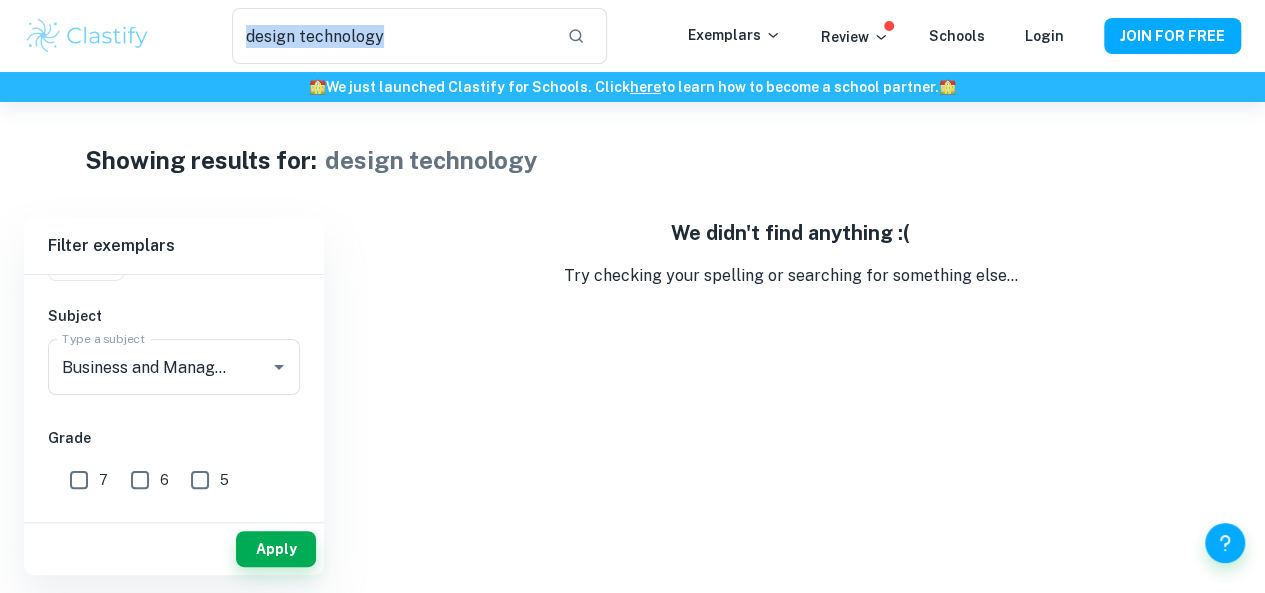 drag, startPoint x: 567, startPoint y: 51, endPoint x: 192, endPoint y: 31, distance: 375.53296 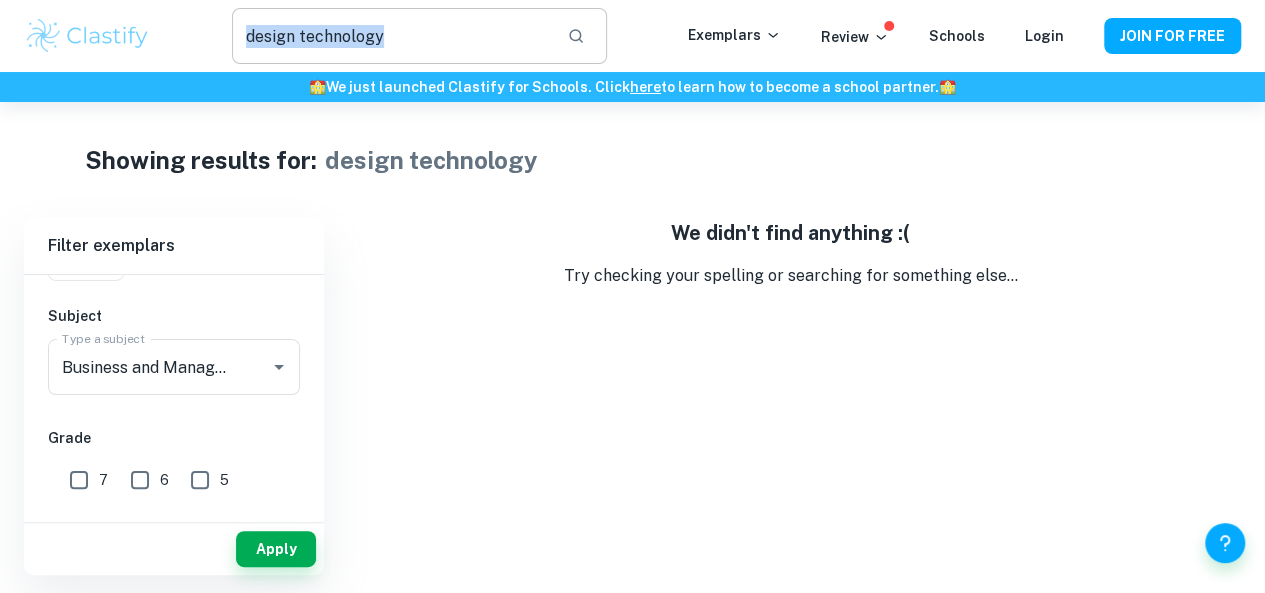 click on "design technology" at bounding box center [392, 36] 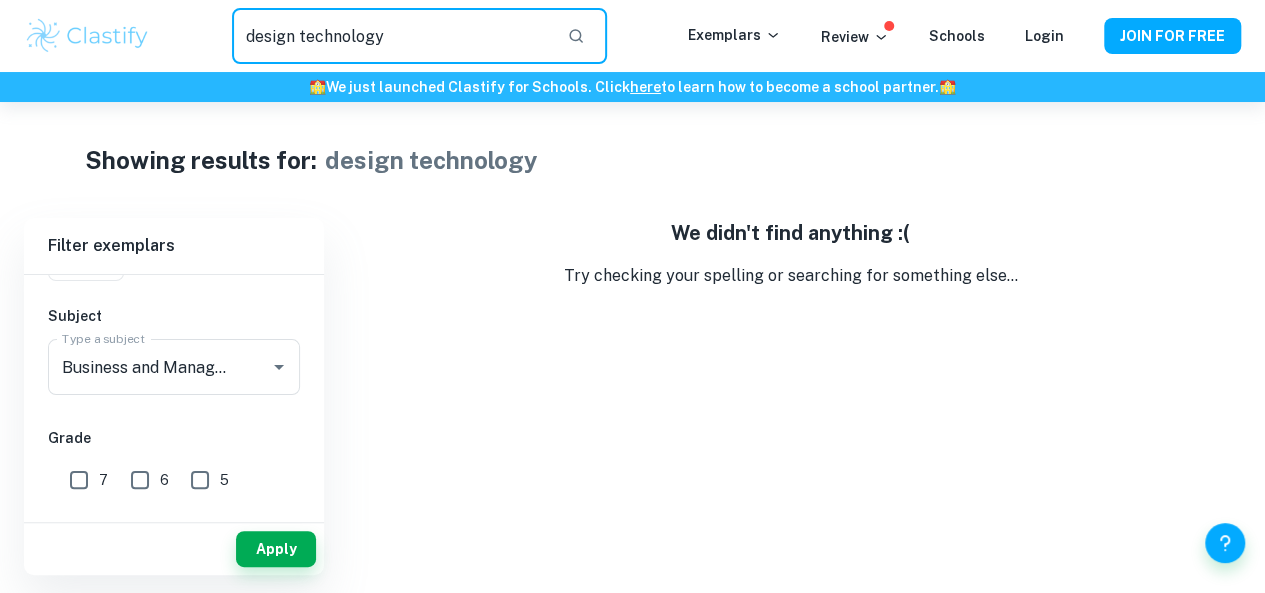 drag, startPoint x: 424, startPoint y: 47, endPoint x: 246, endPoint y: 39, distance: 178.17969 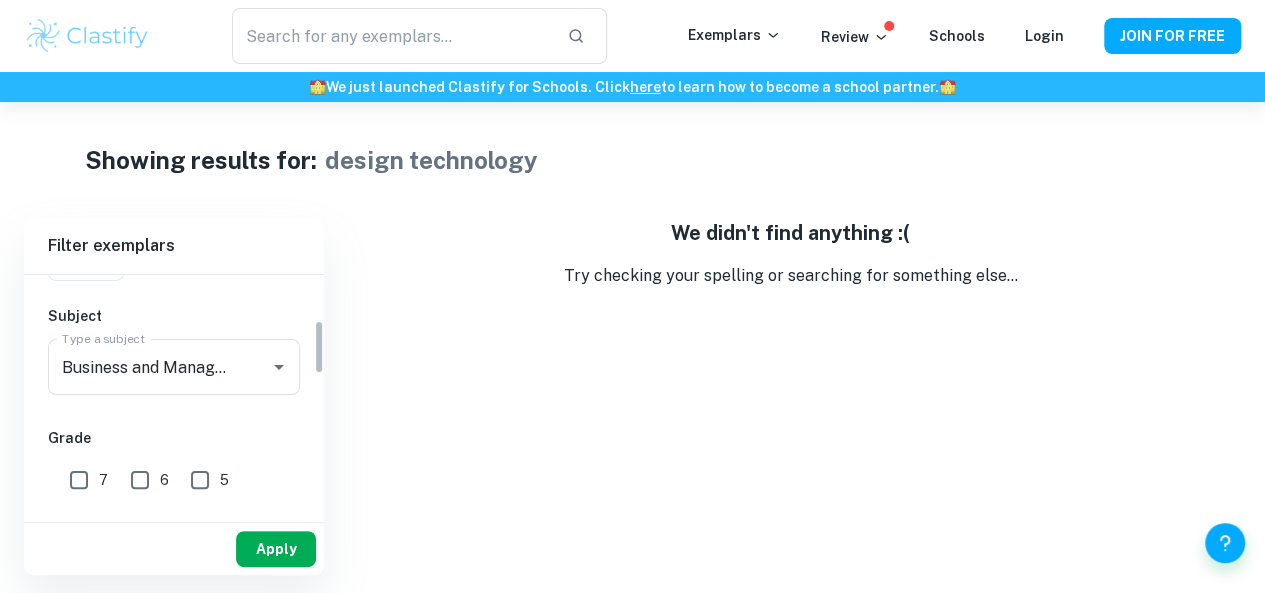 click on "Apply" at bounding box center [276, 549] 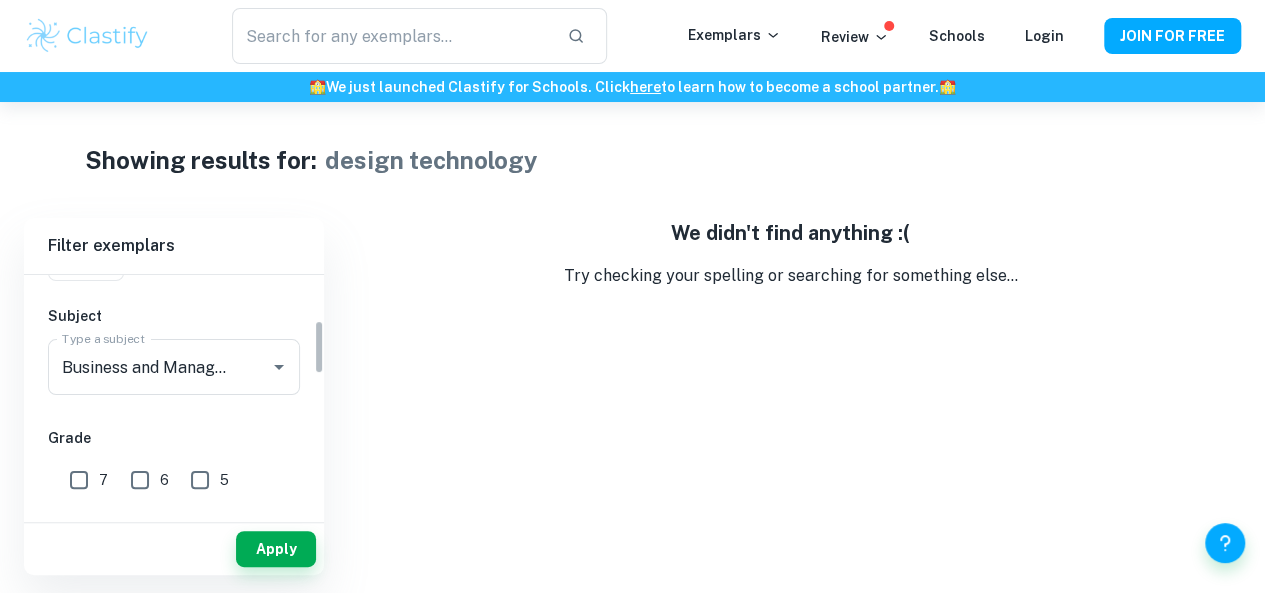 type on "design technology" 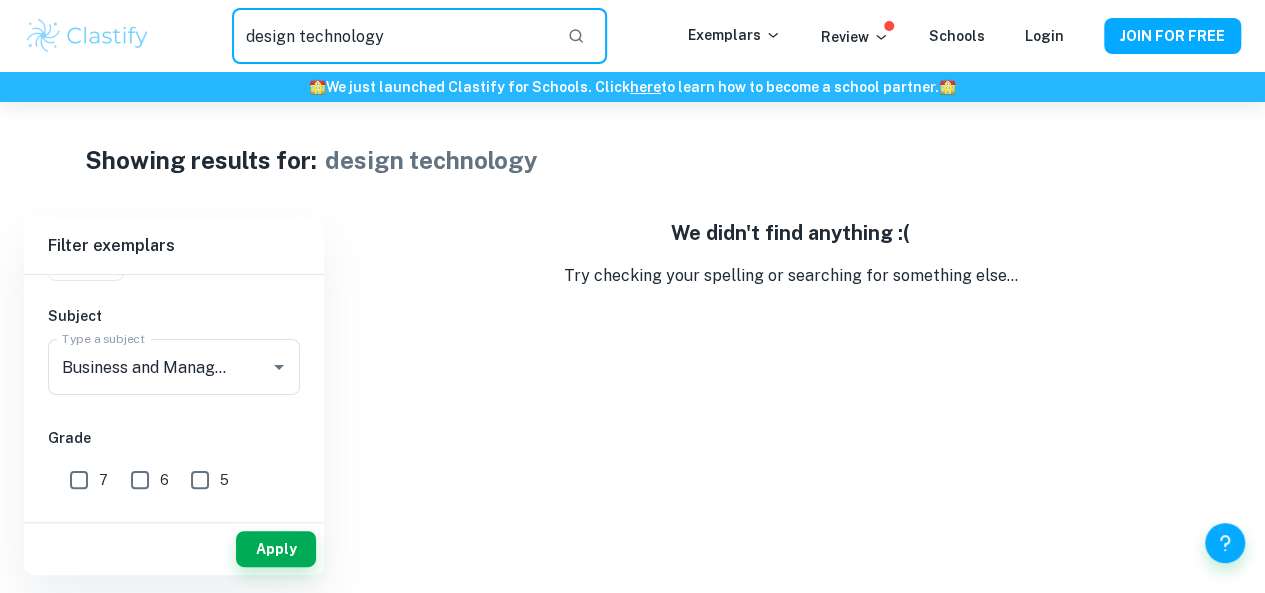 drag, startPoint x: 409, startPoint y: 49, endPoint x: 231, endPoint y: 34, distance: 178.6309 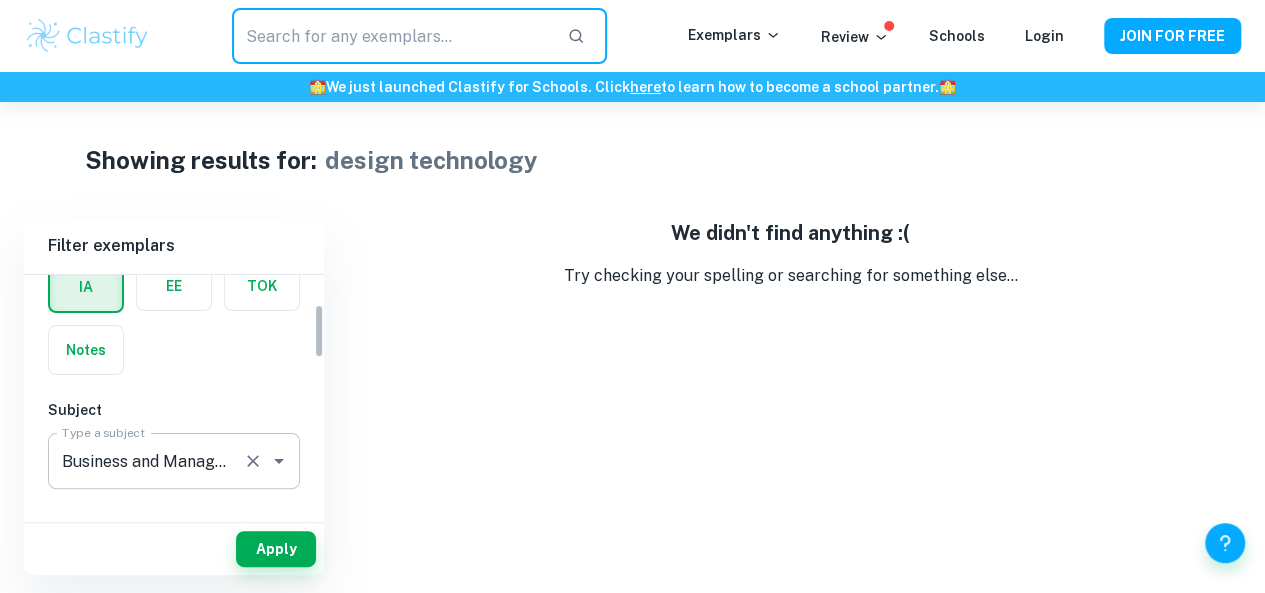 scroll, scrollTop: 0, scrollLeft: 0, axis: both 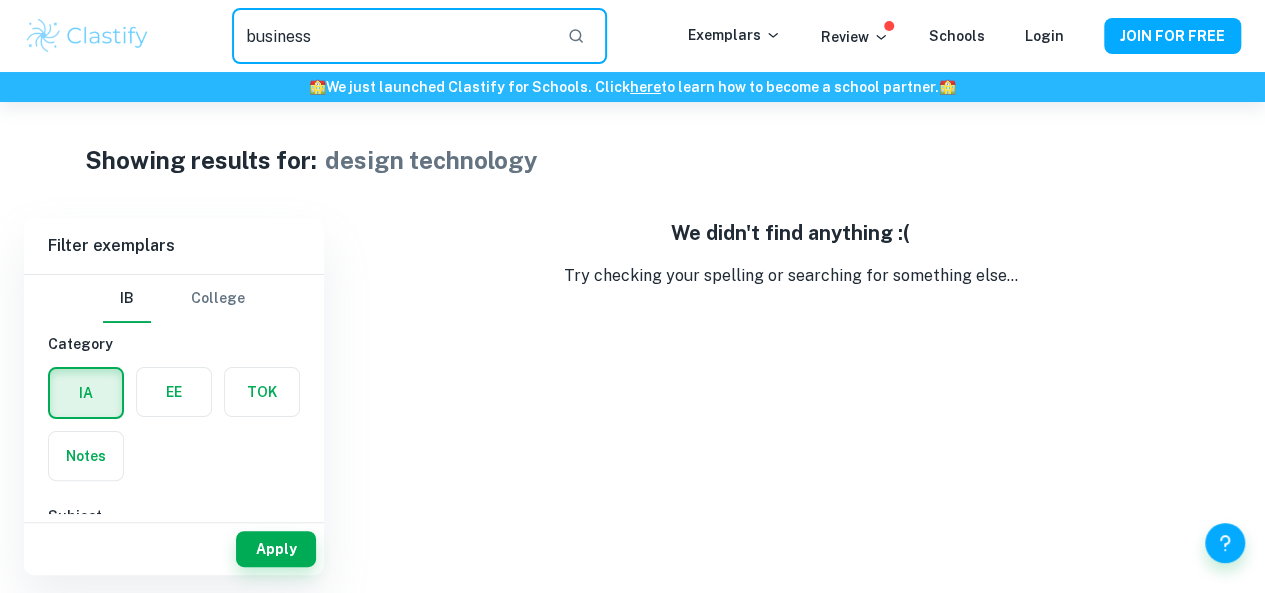 type on "business" 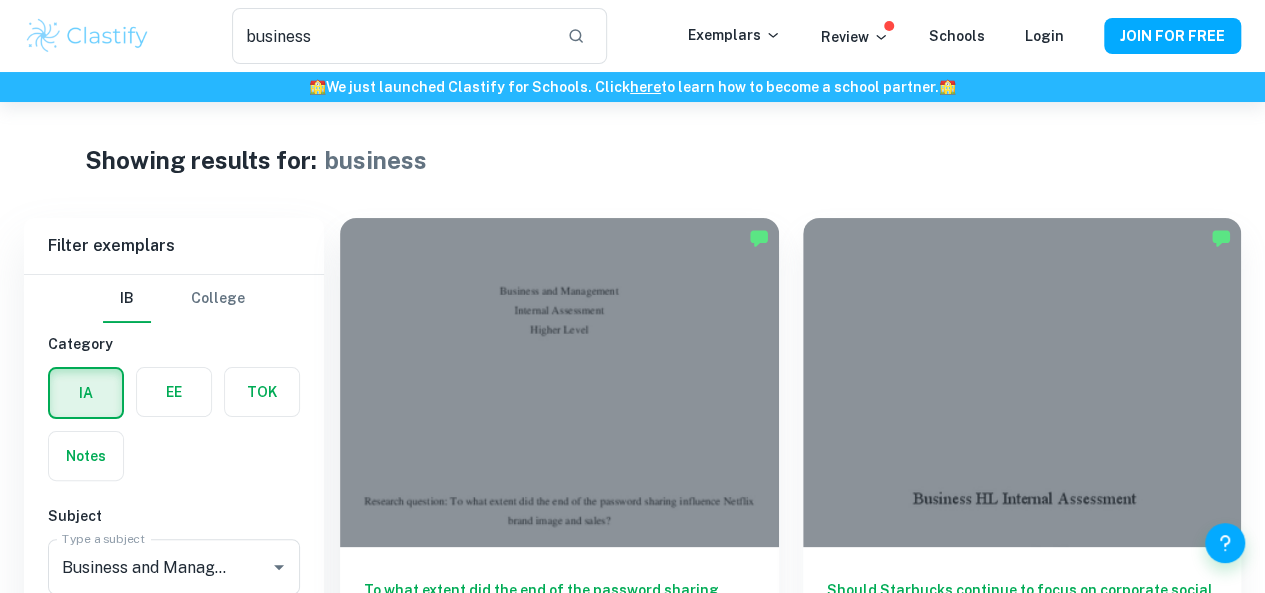 scroll, scrollTop: 100, scrollLeft: 0, axis: vertical 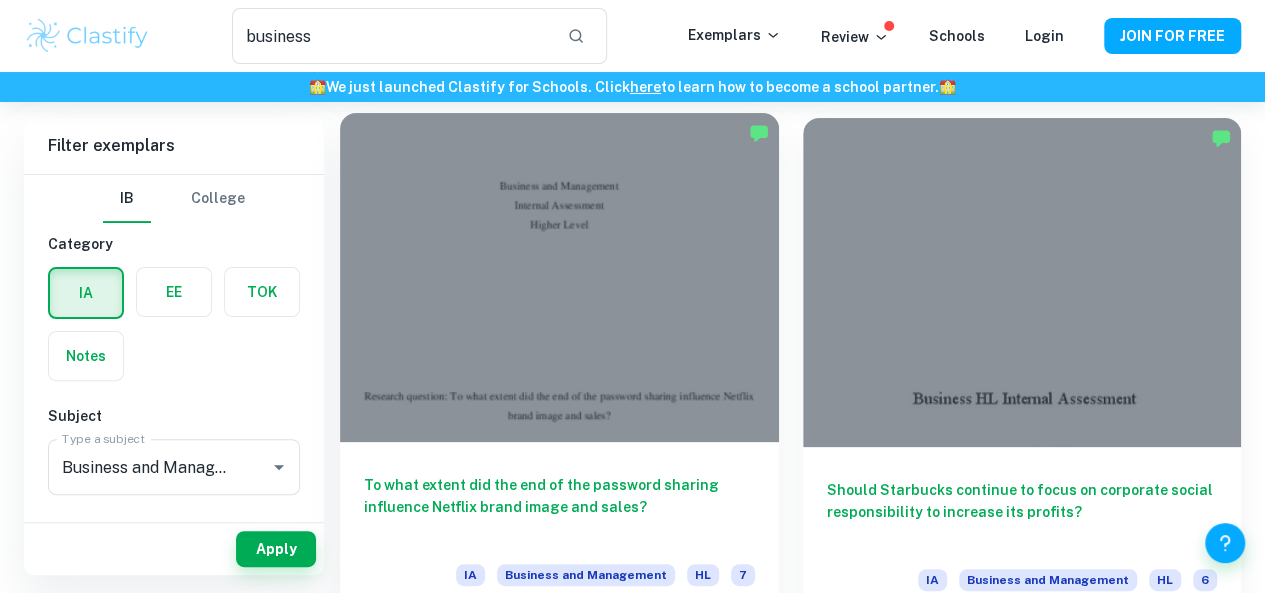 click at bounding box center [559, 277] 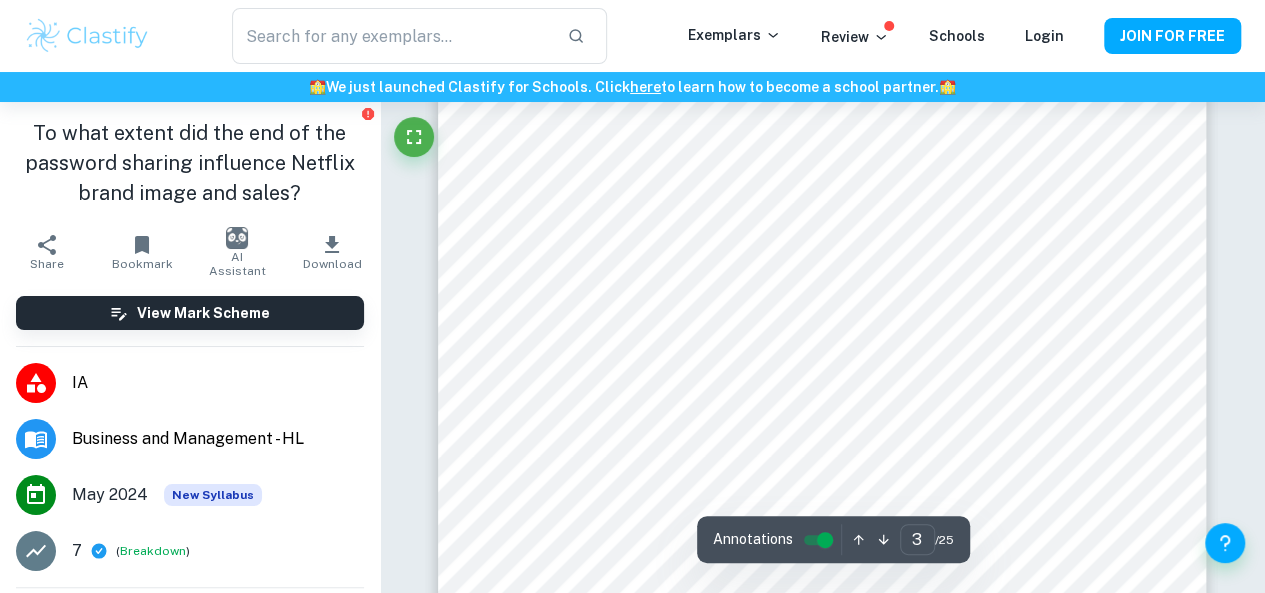 scroll, scrollTop: 2800, scrollLeft: 0, axis: vertical 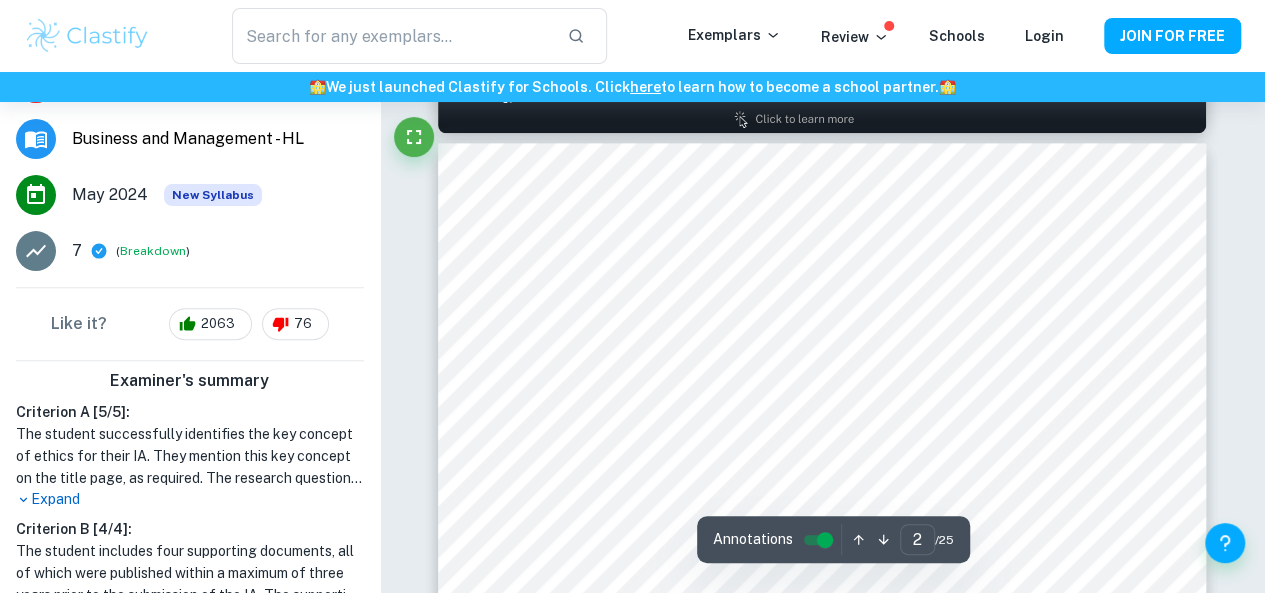 type on "1" 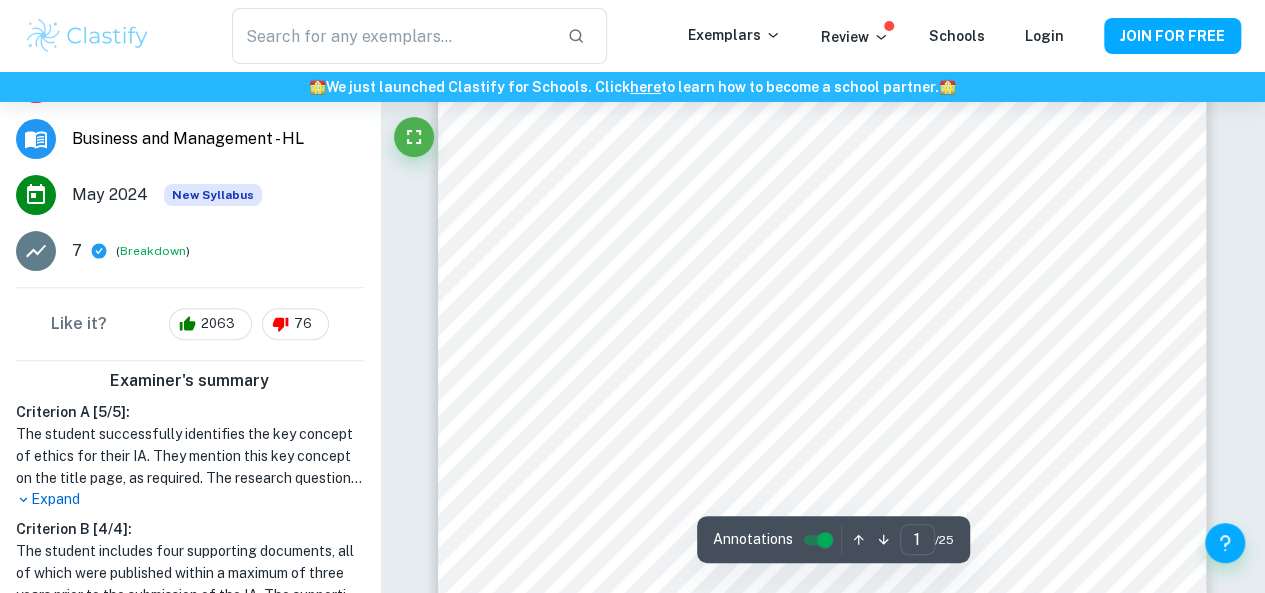 scroll, scrollTop: 100, scrollLeft: 0, axis: vertical 